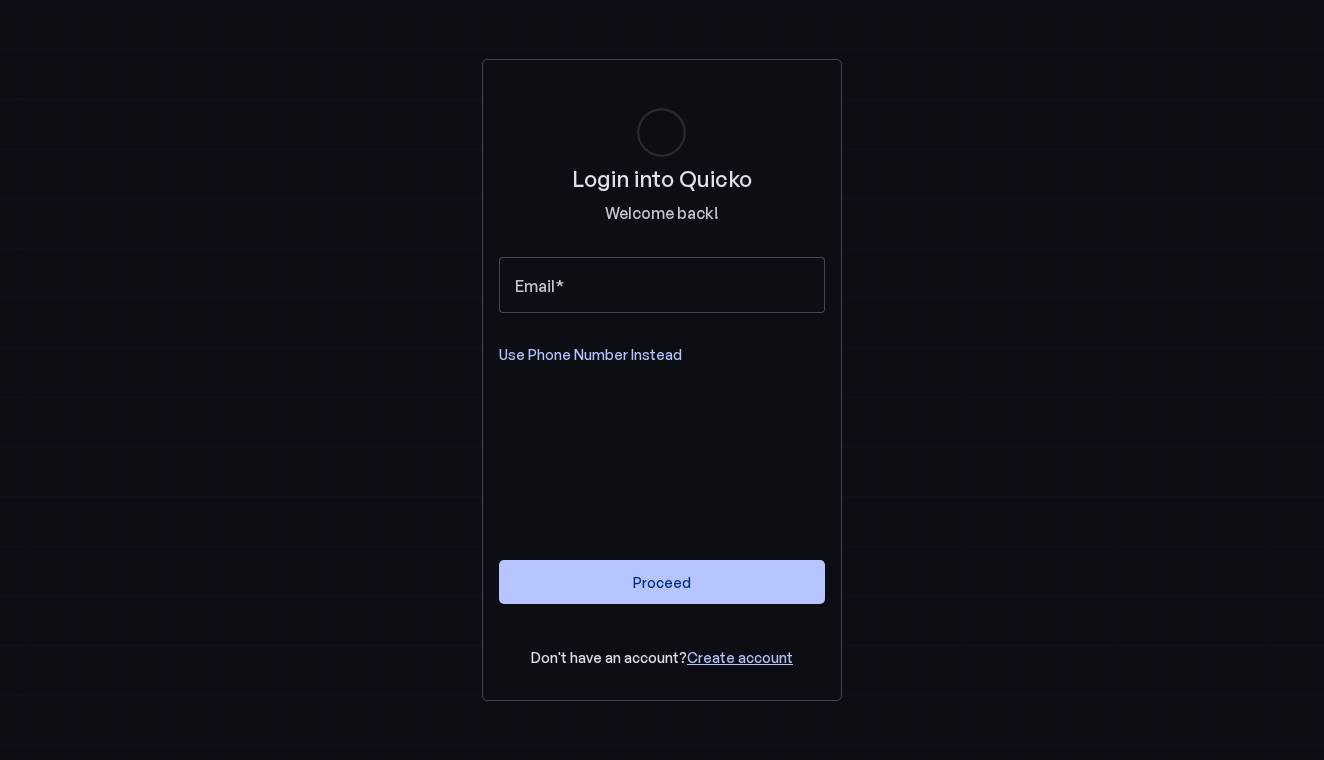 scroll, scrollTop: 0, scrollLeft: 0, axis: both 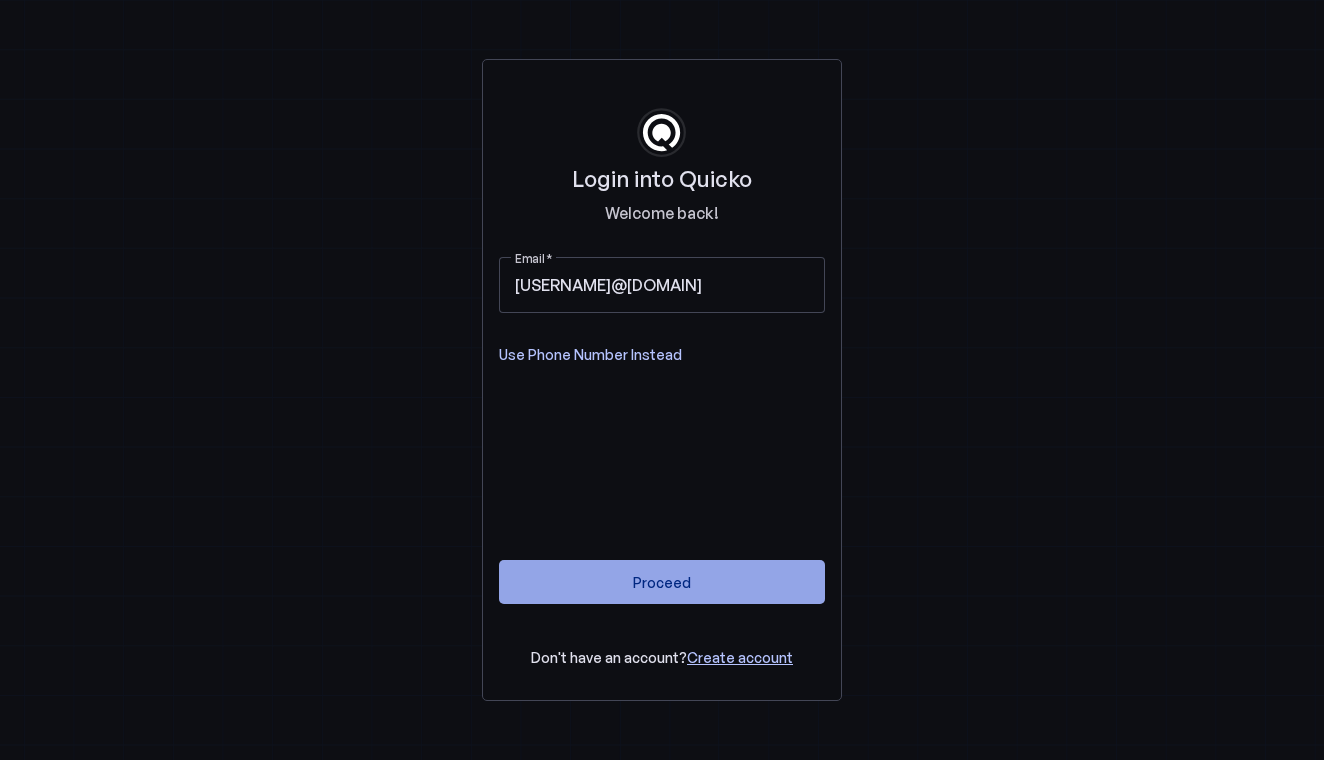 click on "Proceed" at bounding box center [662, 582] 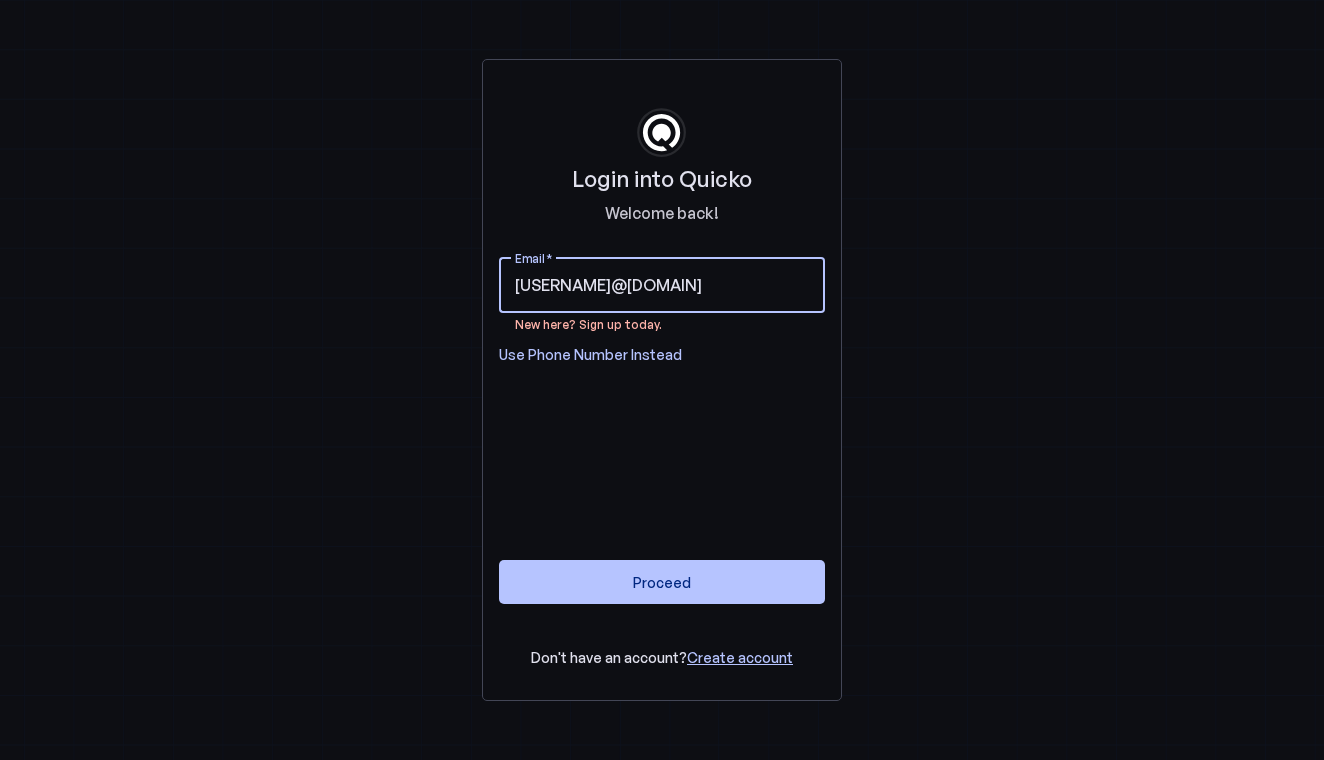 click on "yadavmukesh121@gmail.com" at bounding box center [662, 285] 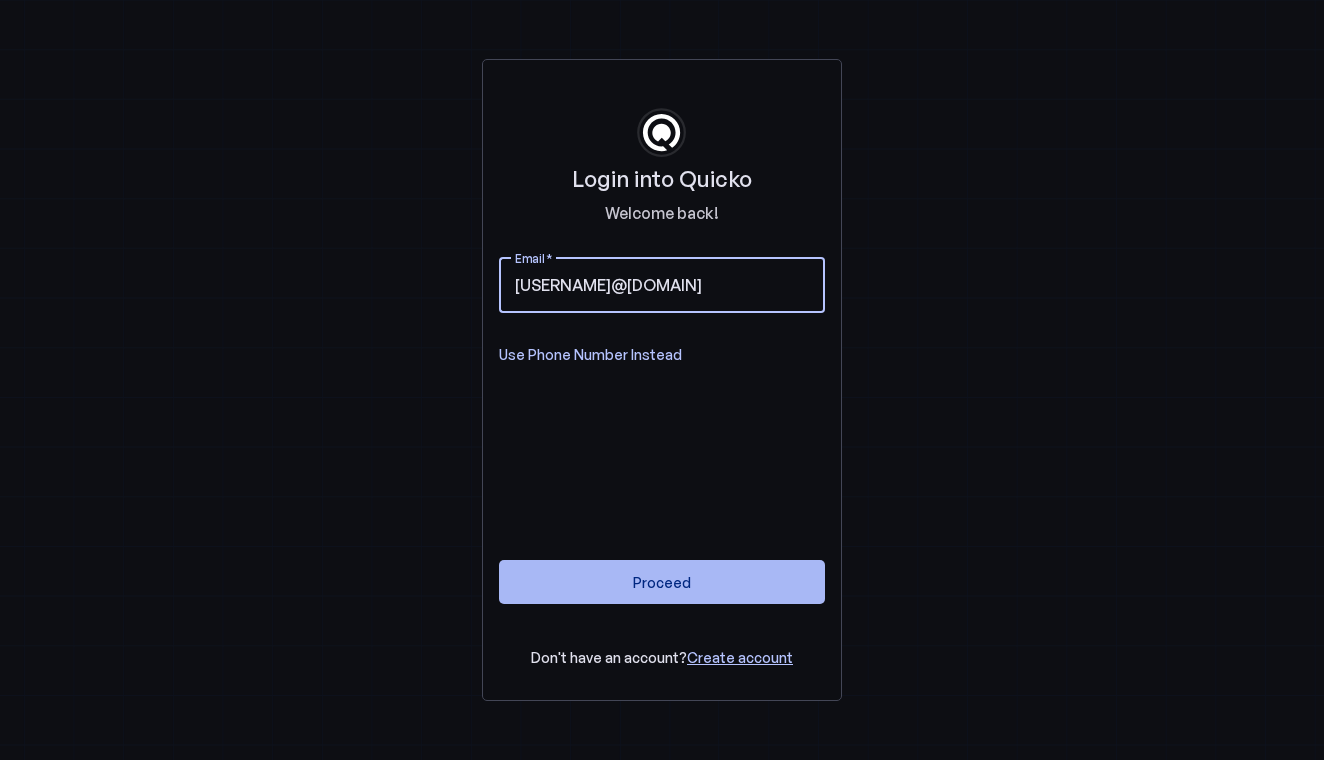 type on "yadav.mukesh121@gmail.com" 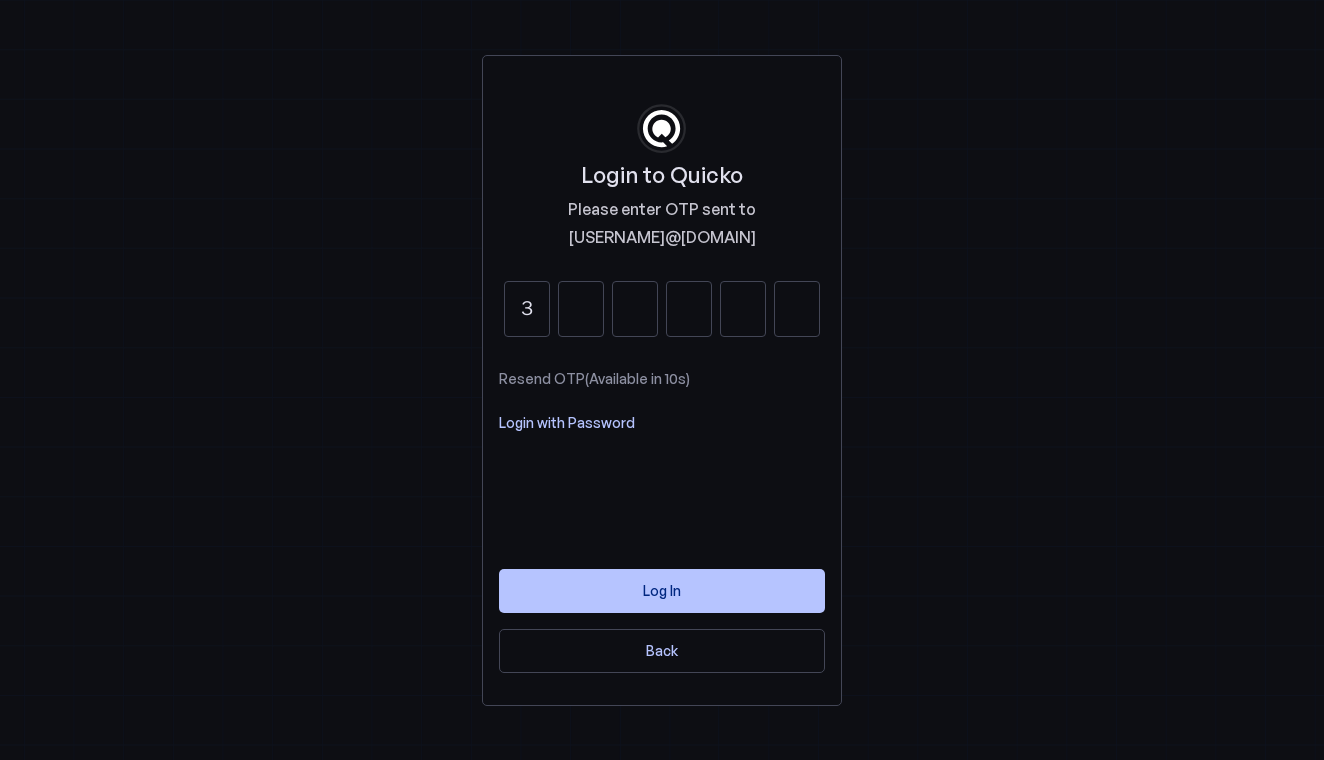 type on "3" 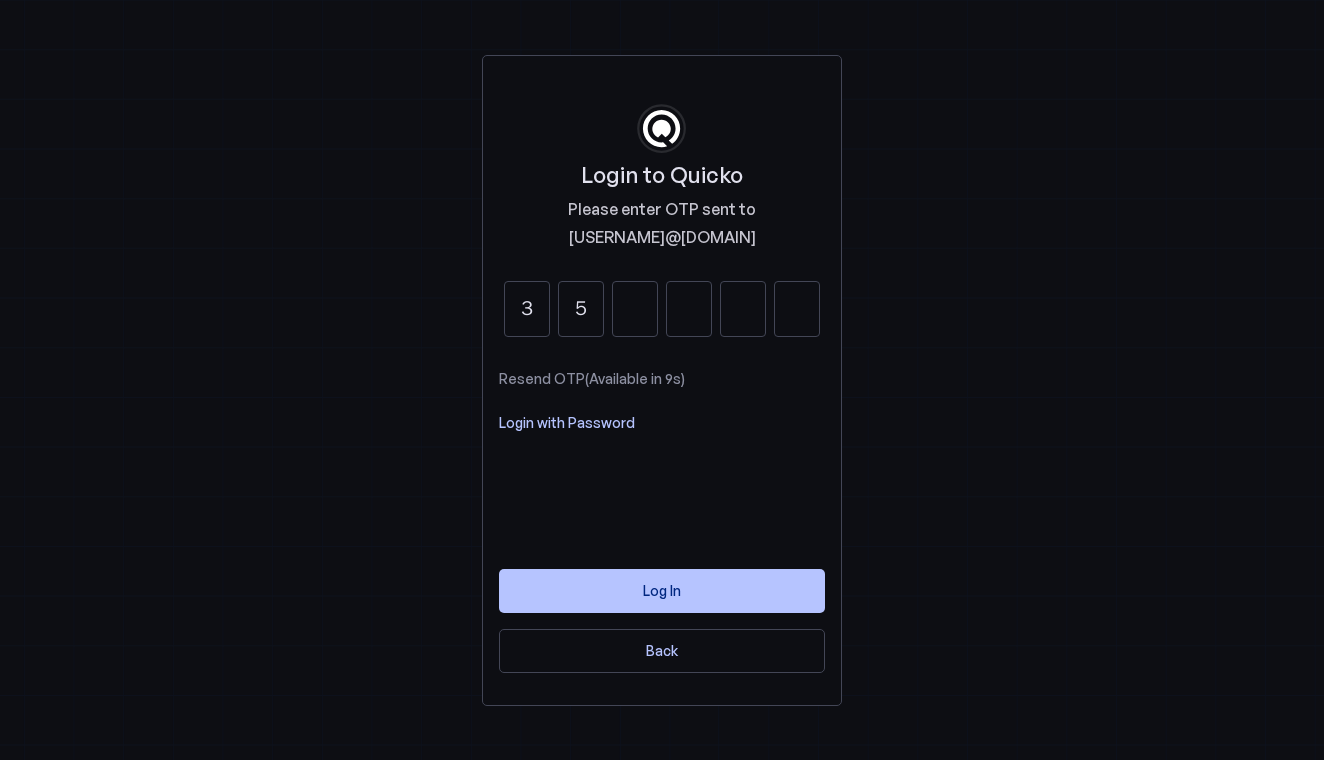 type on "5" 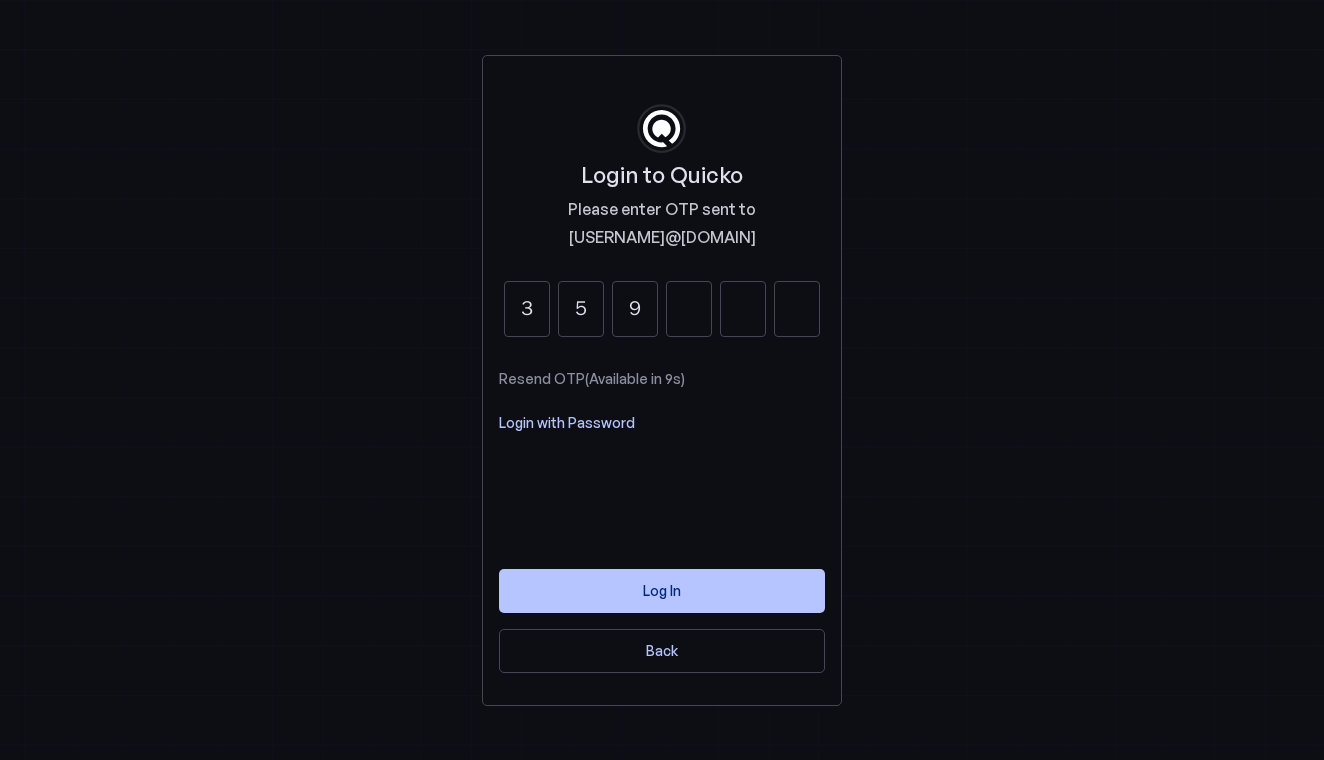 type on "9" 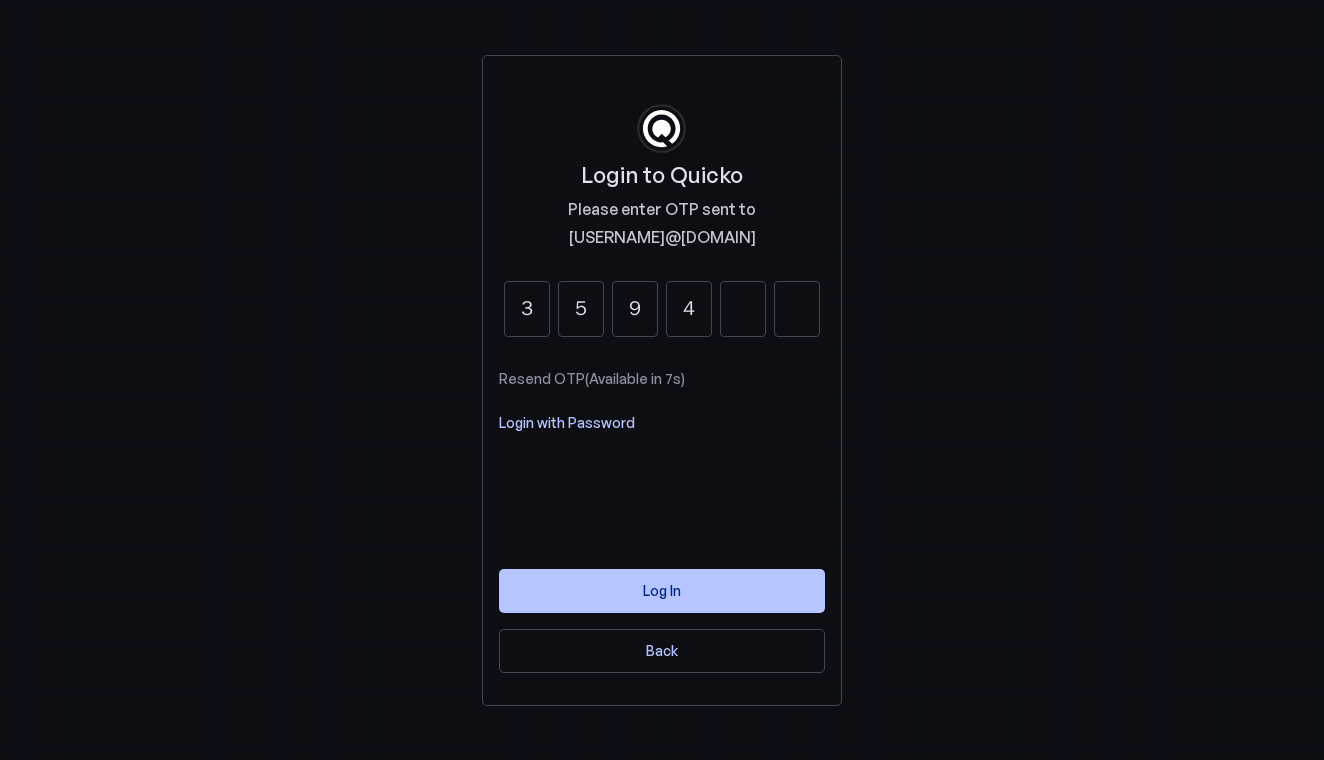 type on "4" 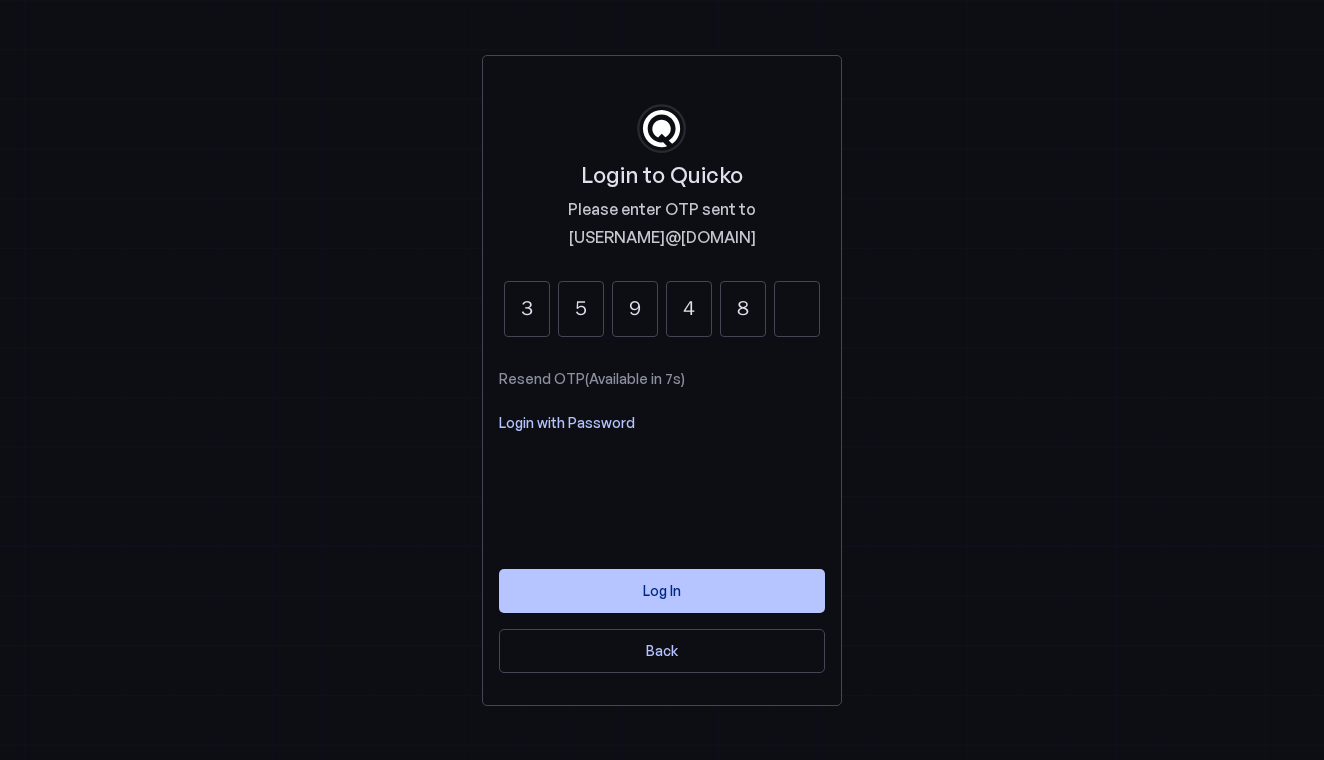 type on "8" 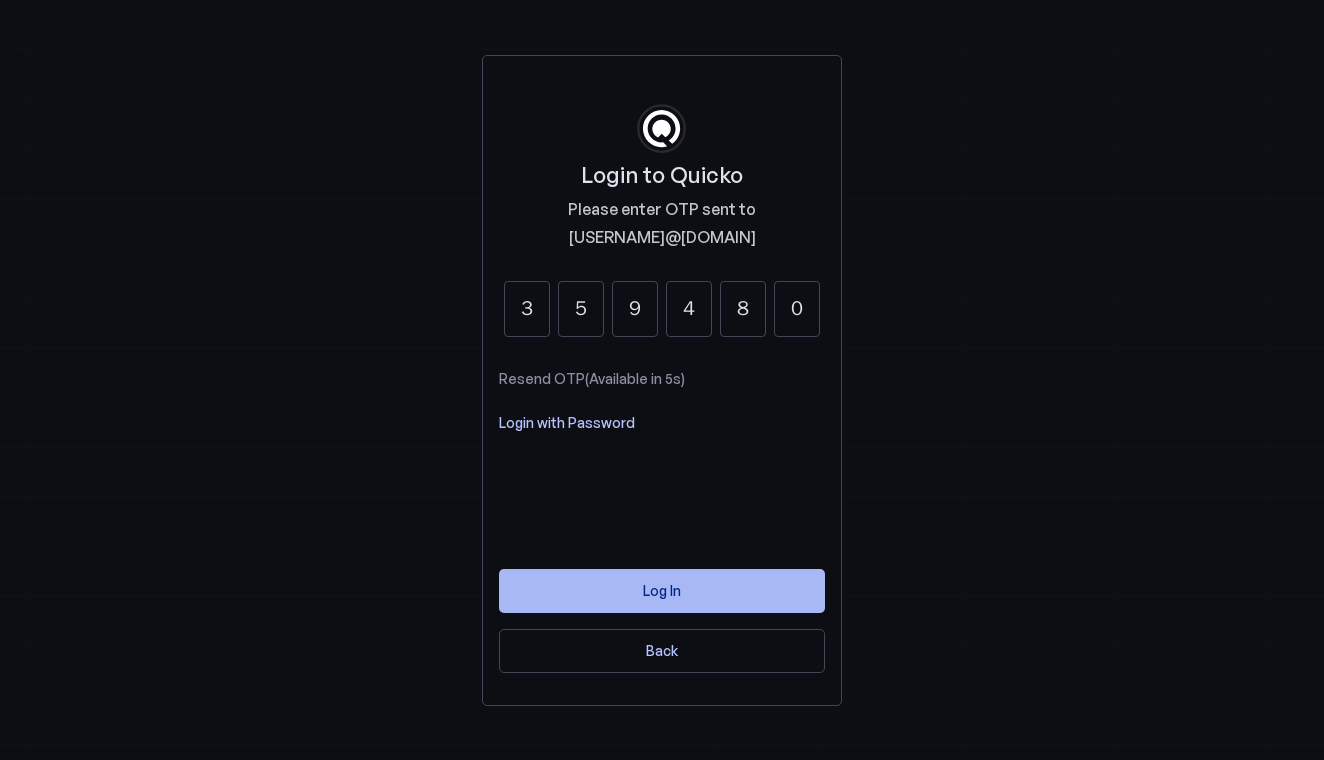 type on "0" 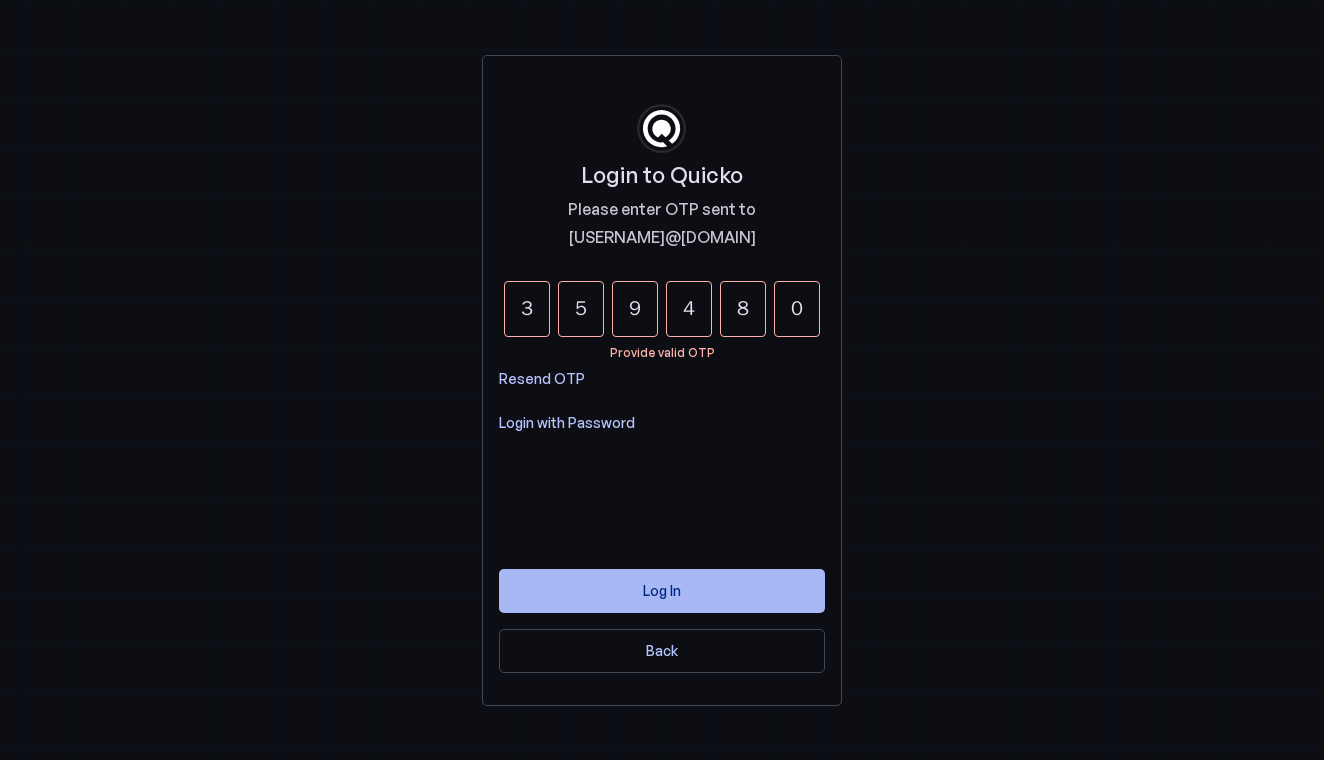 click at bounding box center [662, 591] 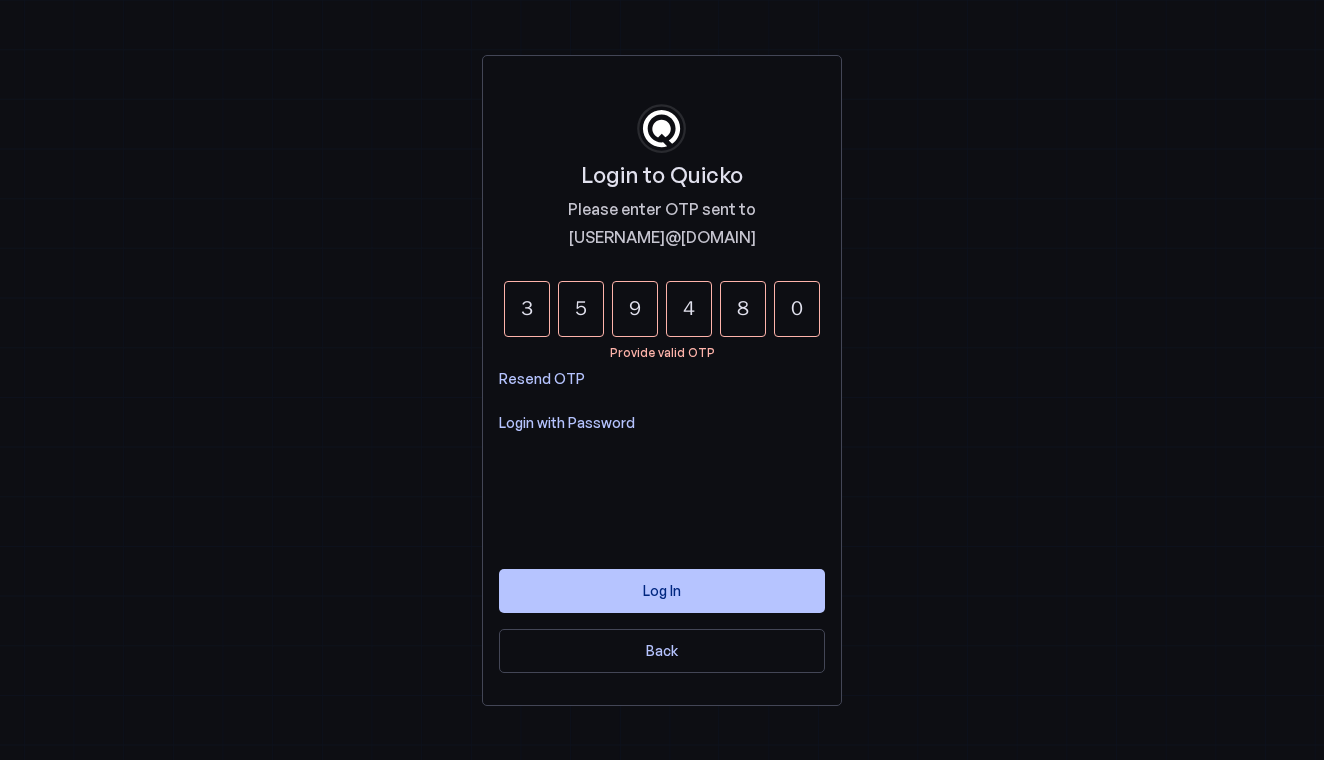 click on "Login with Password" at bounding box center [567, 423] 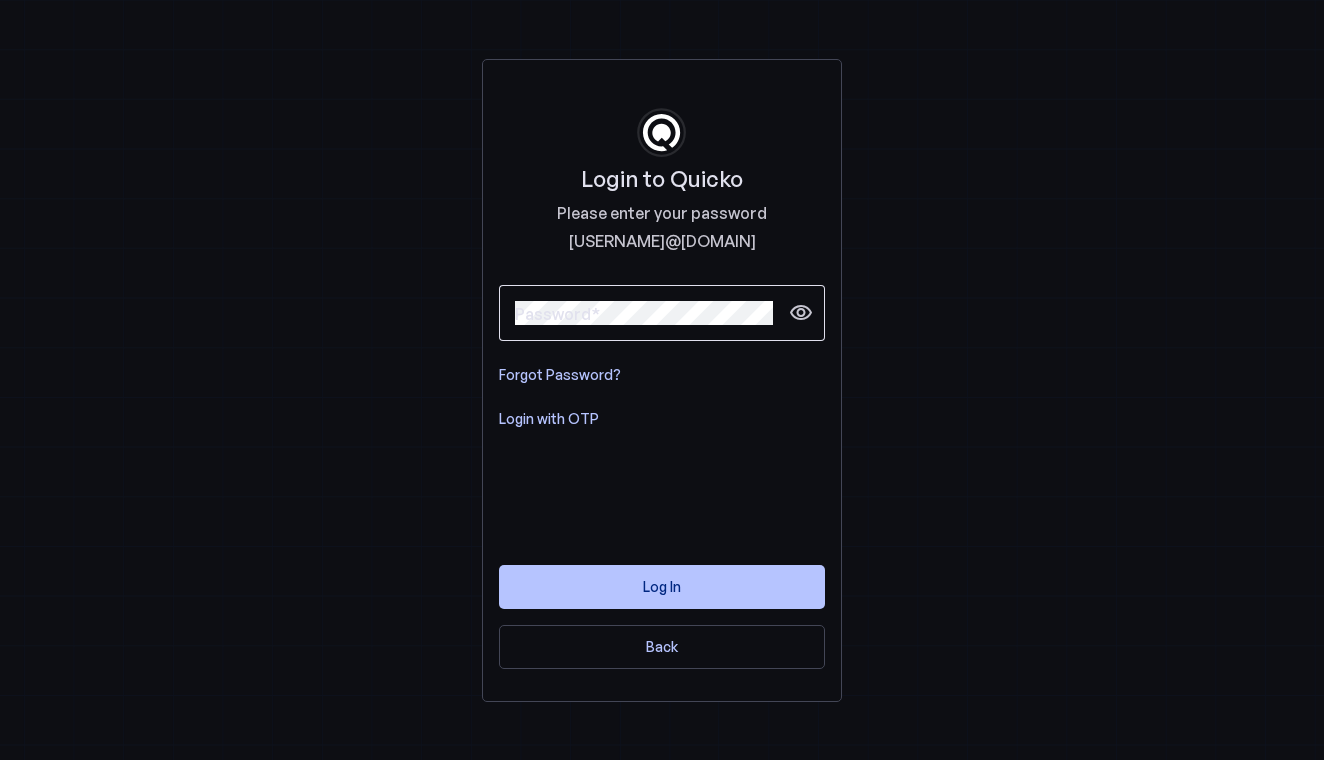 click at bounding box center [644, 313] 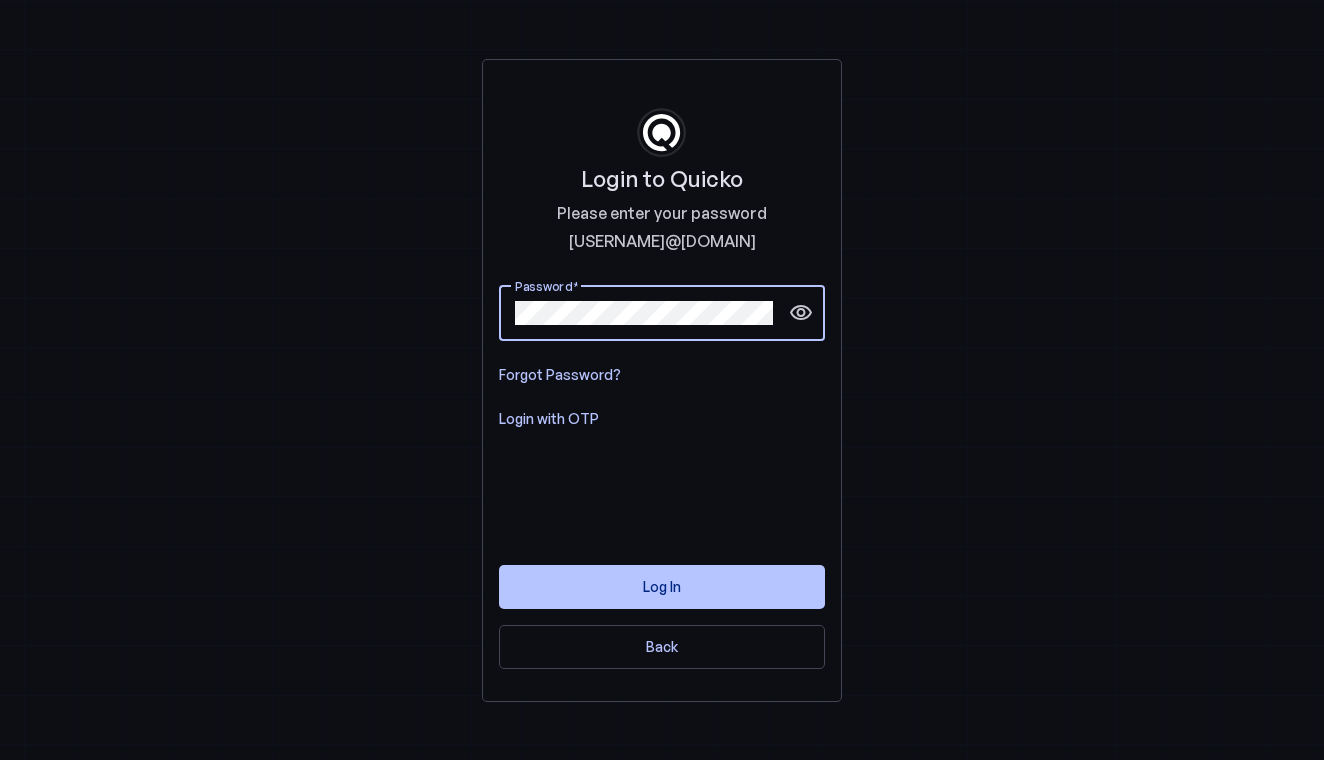 click on "visibility" at bounding box center (801, 313) 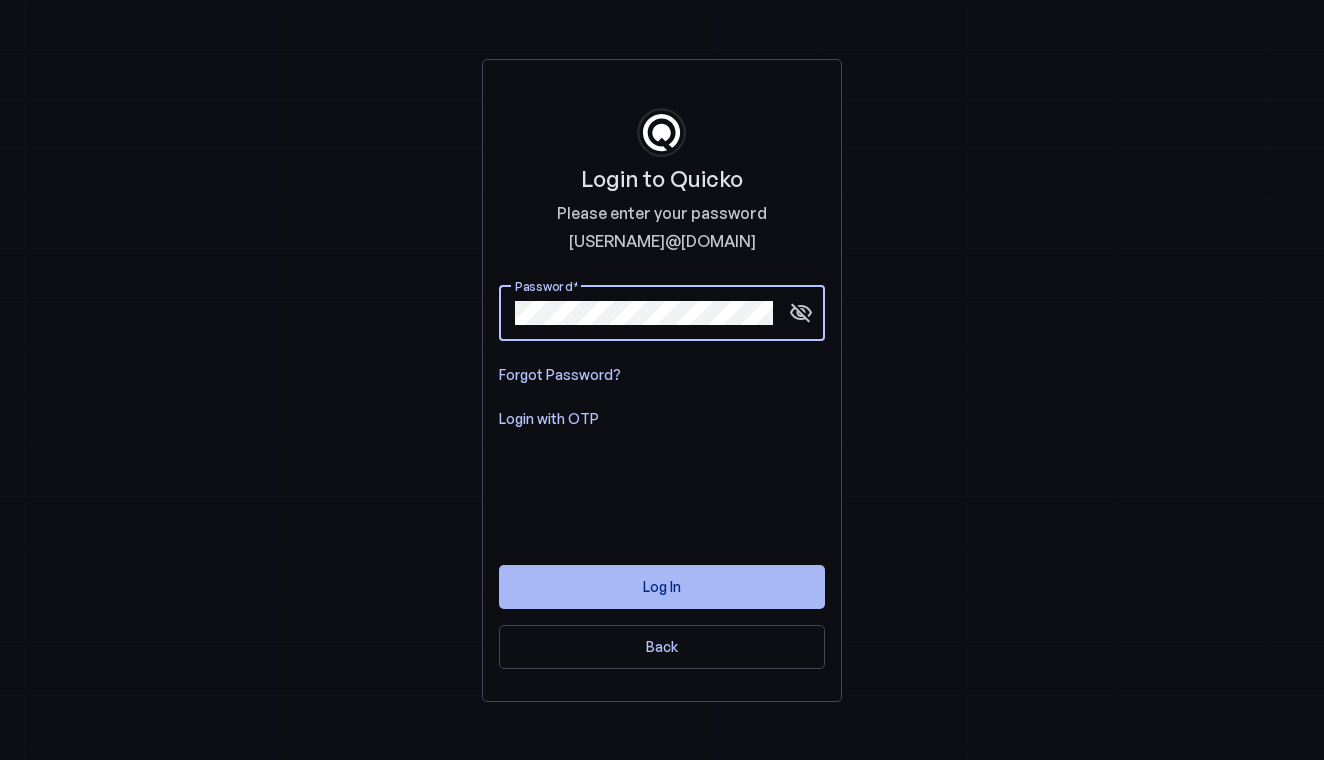 click at bounding box center (662, 587) 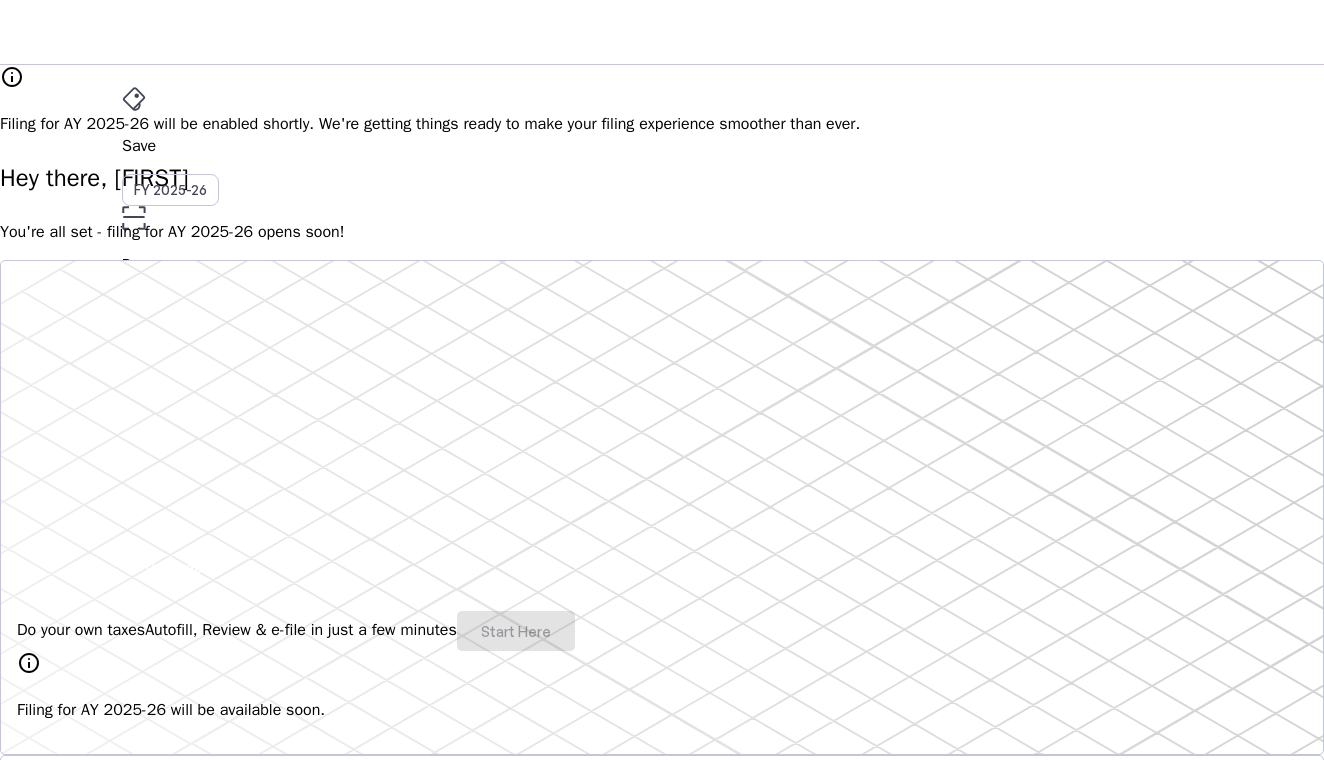 scroll, scrollTop: 0, scrollLeft: 0, axis: both 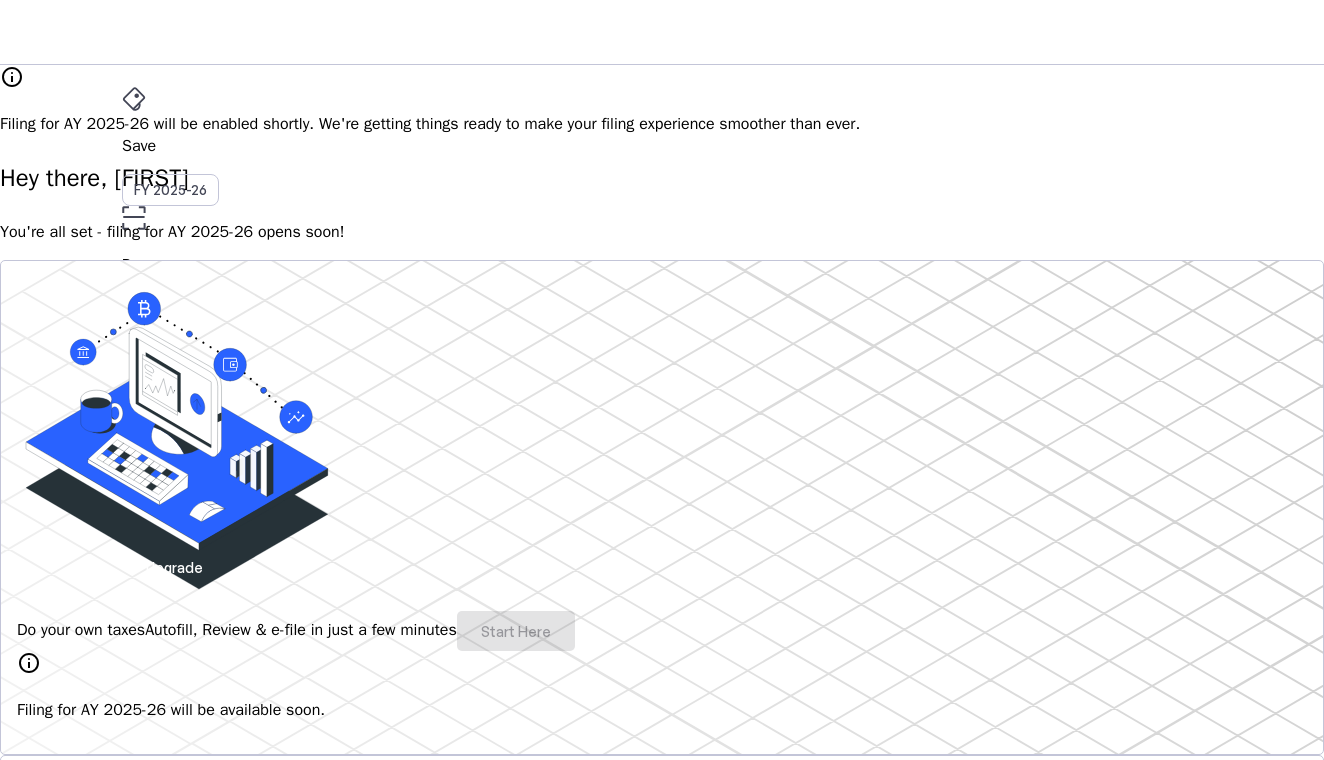 click on "My Account" at bounding box center [72, 3529] 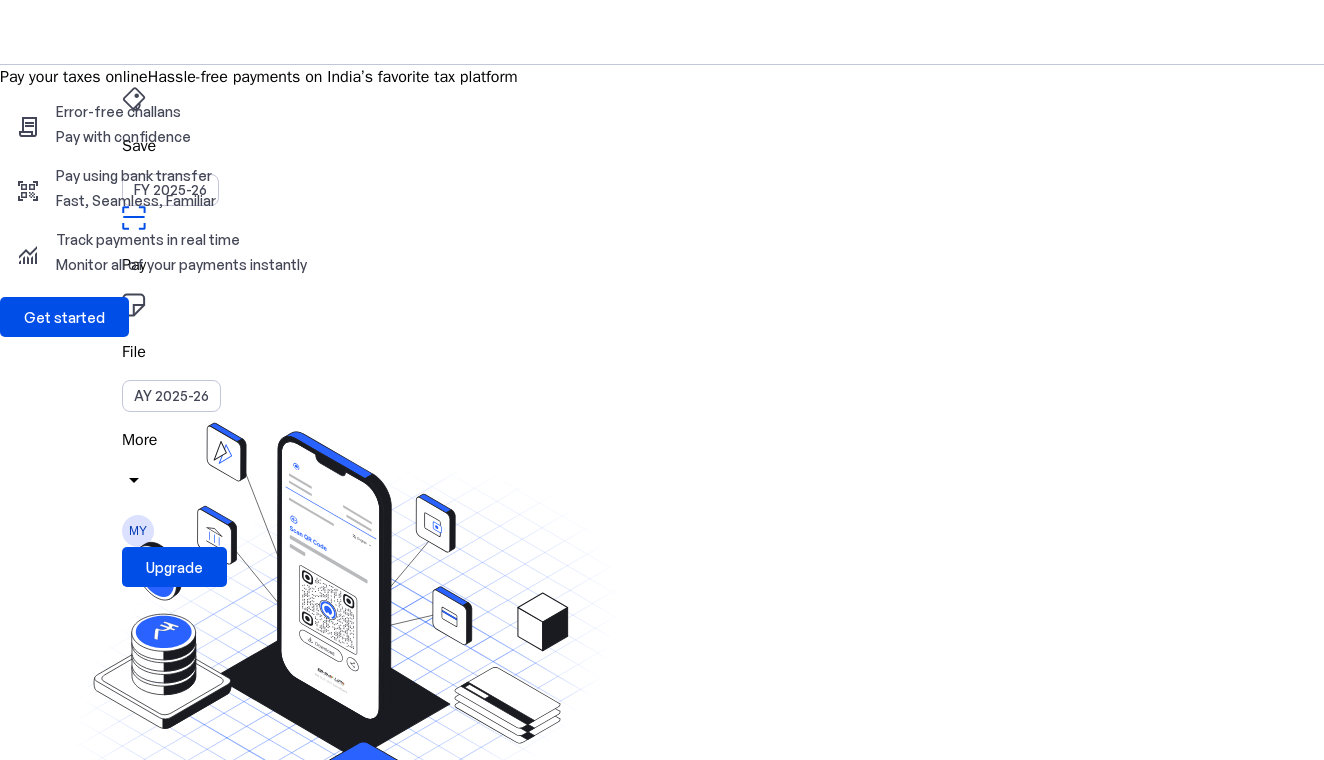 scroll, scrollTop: 0, scrollLeft: 0, axis: both 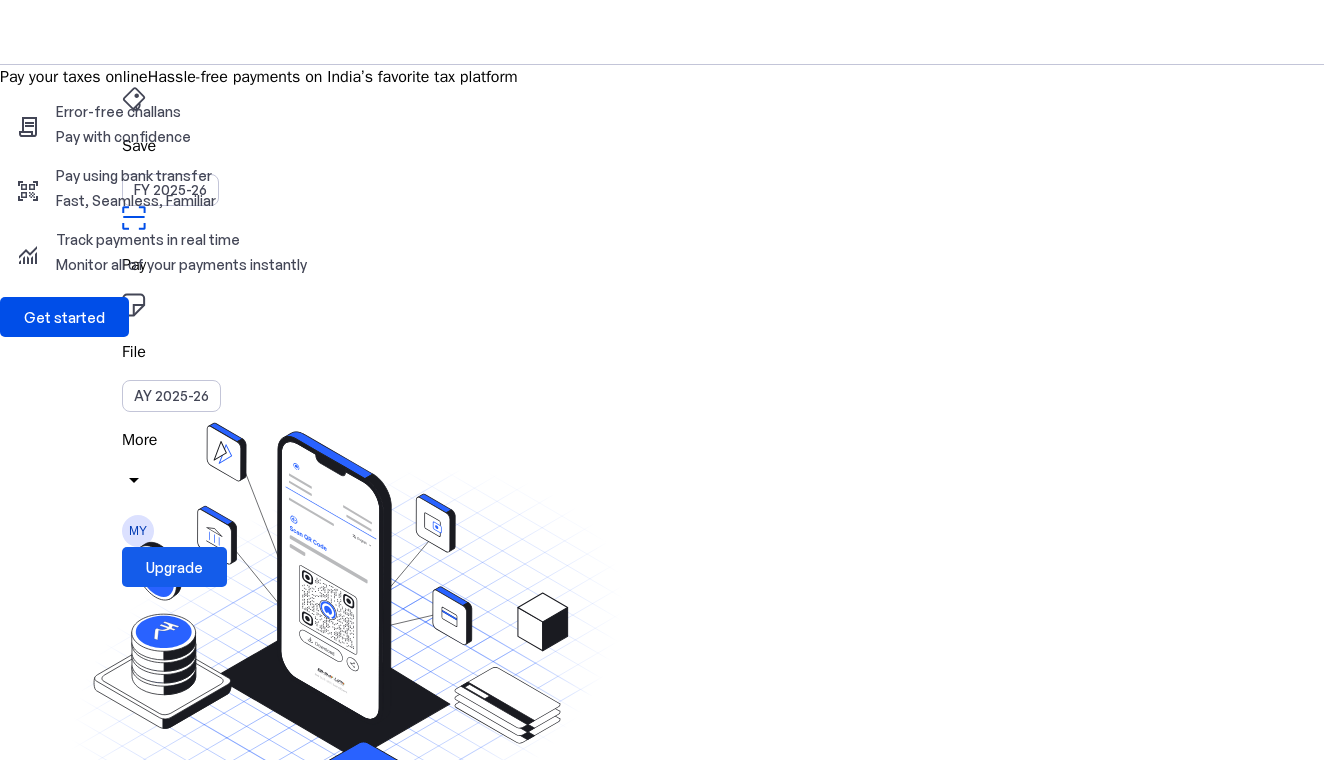 click on "Upgrade" at bounding box center [174, 567] 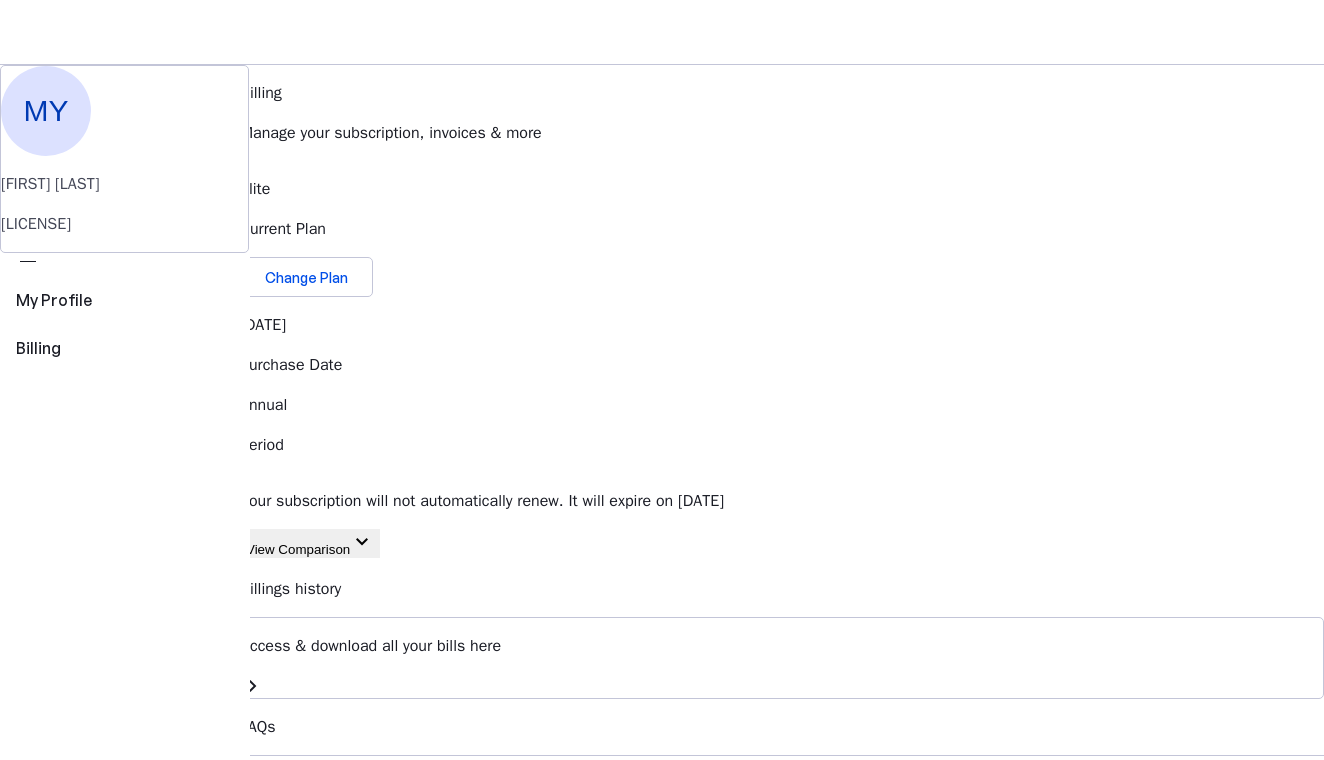 scroll, scrollTop: 0, scrollLeft: 0, axis: both 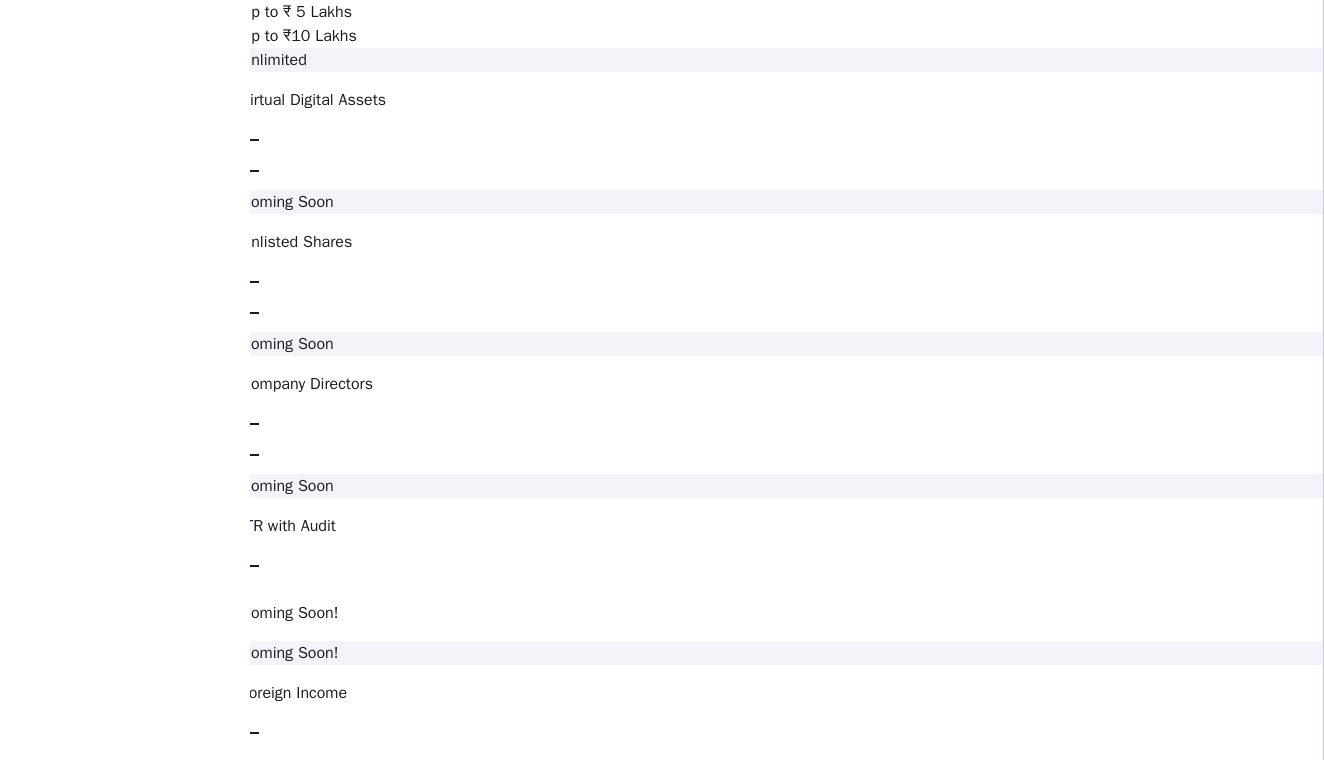 click on "What is the validity of the plan?  expand_more" at bounding box center [782, 2404] 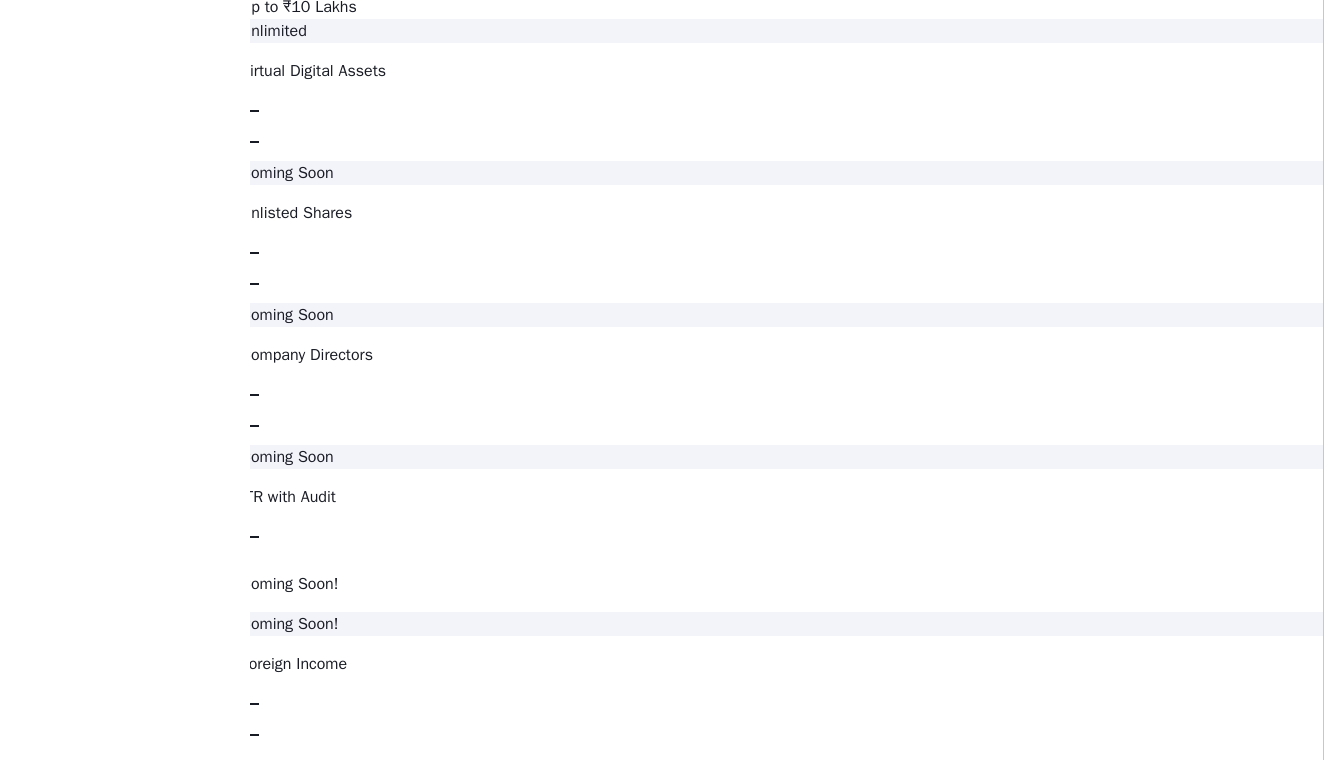 click on "Will my subscription auto renew?" at bounding box center [782, 2352] 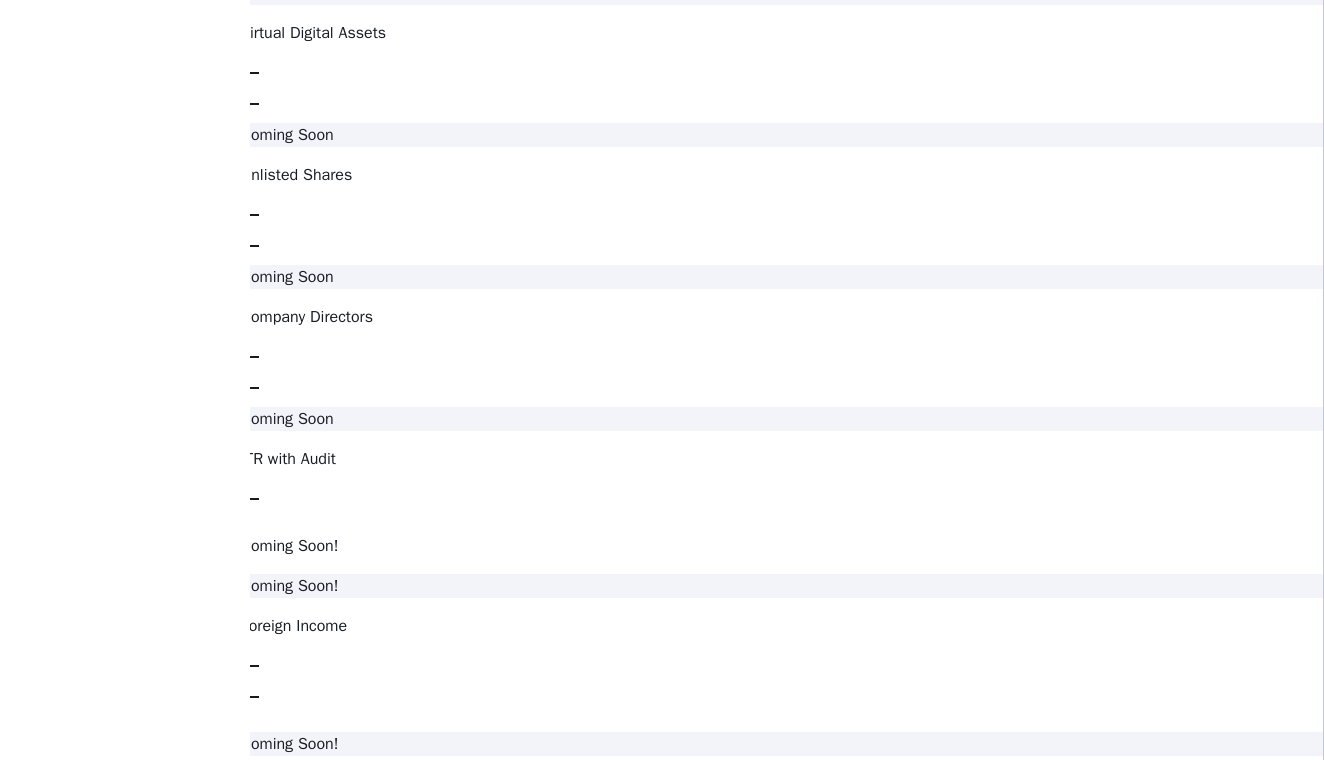 scroll, scrollTop: 3062, scrollLeft: 0, axis: vertical 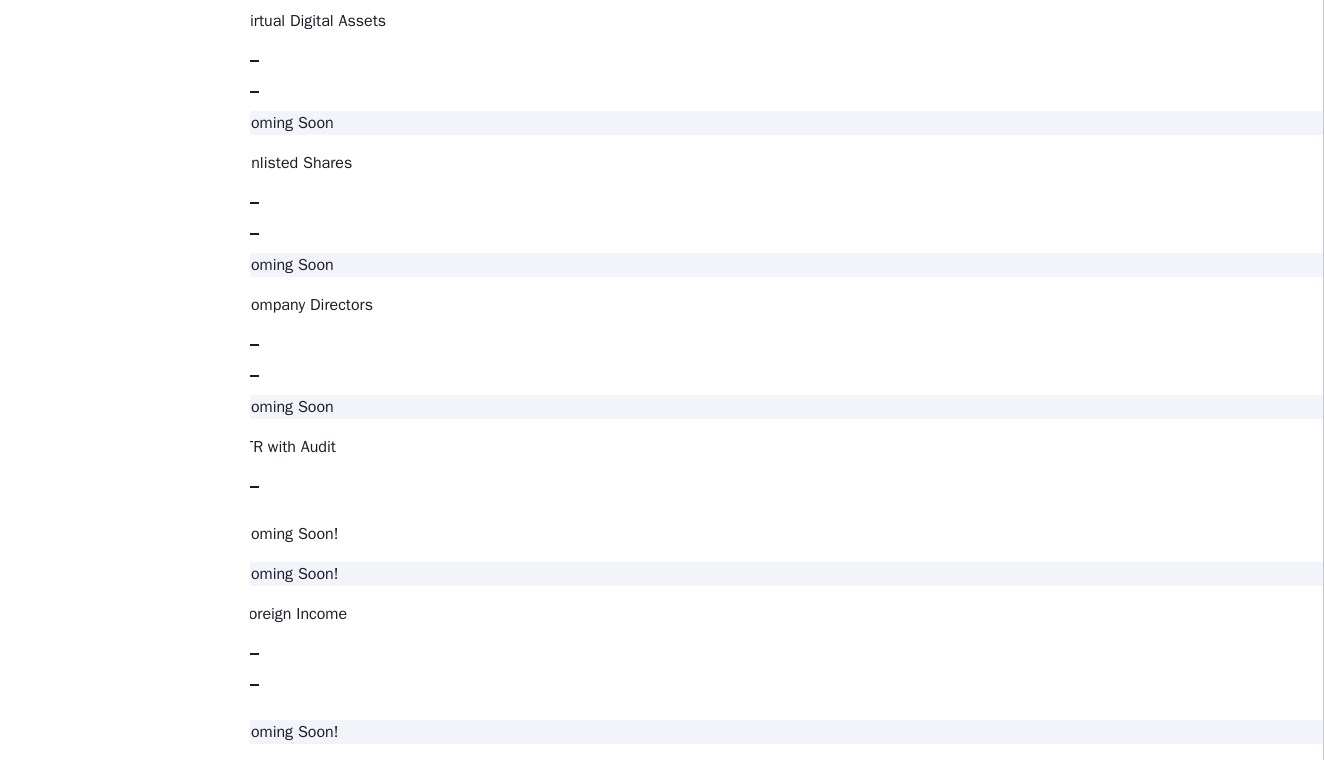 click on "Can I transfer or share my plan with someone else?" at bounding box center [782, 2302] 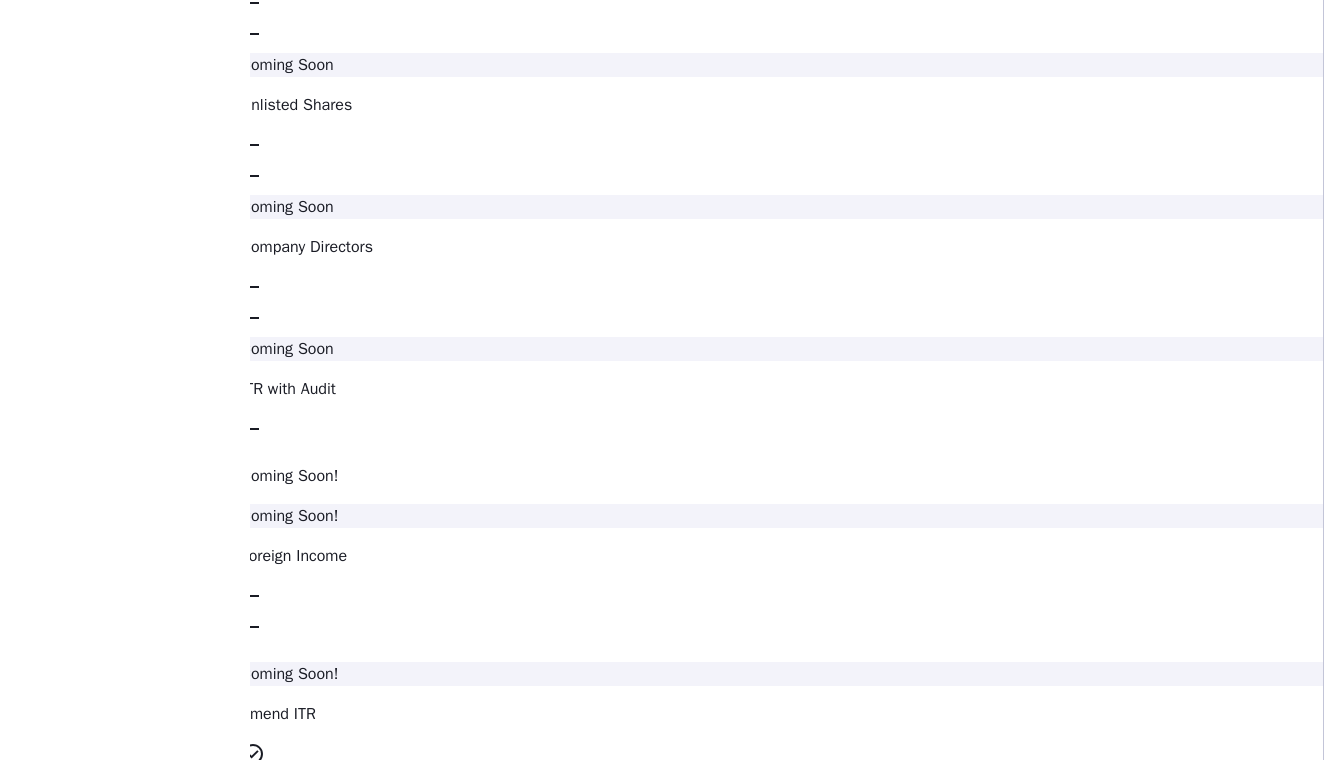 scroll, scrollTop: 3150, scrollLeft: 0, axis: vertical 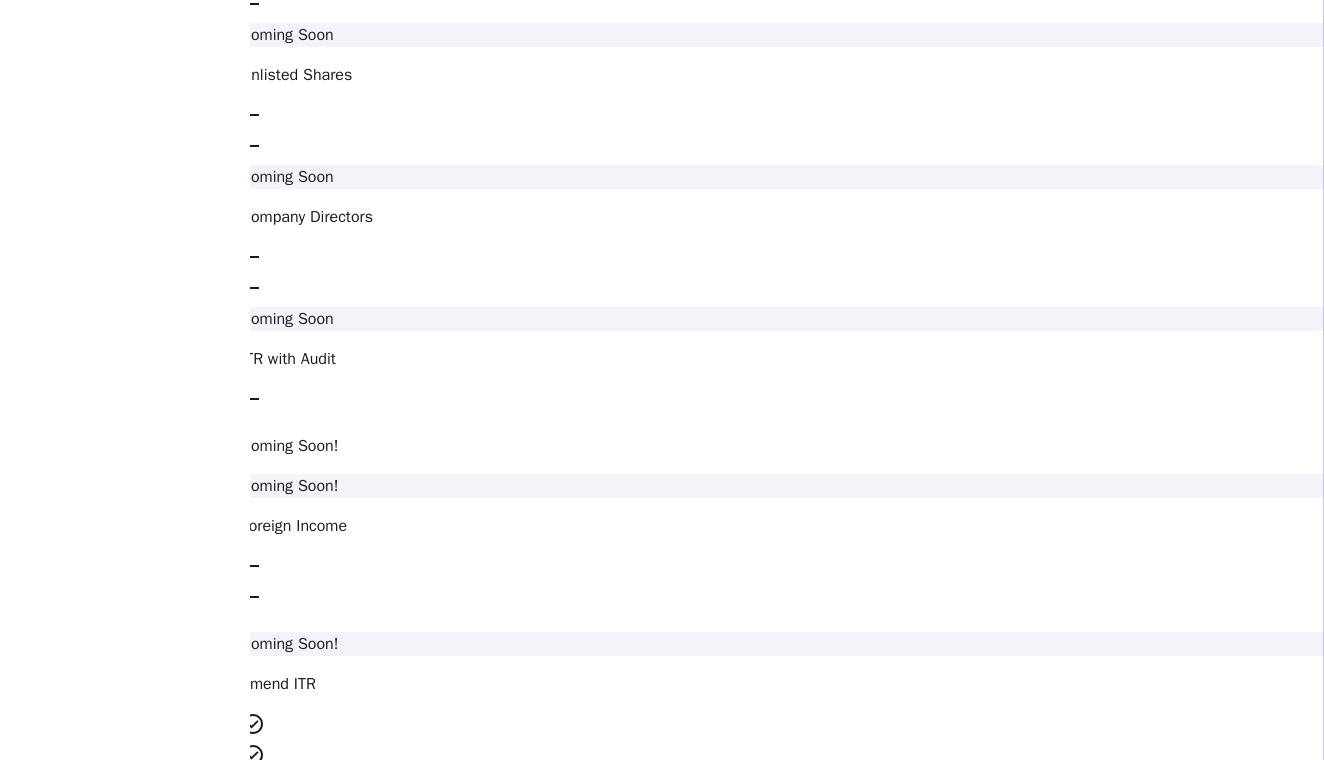 click on "What payments methods are supported?" at bounding box center (782, 2214) 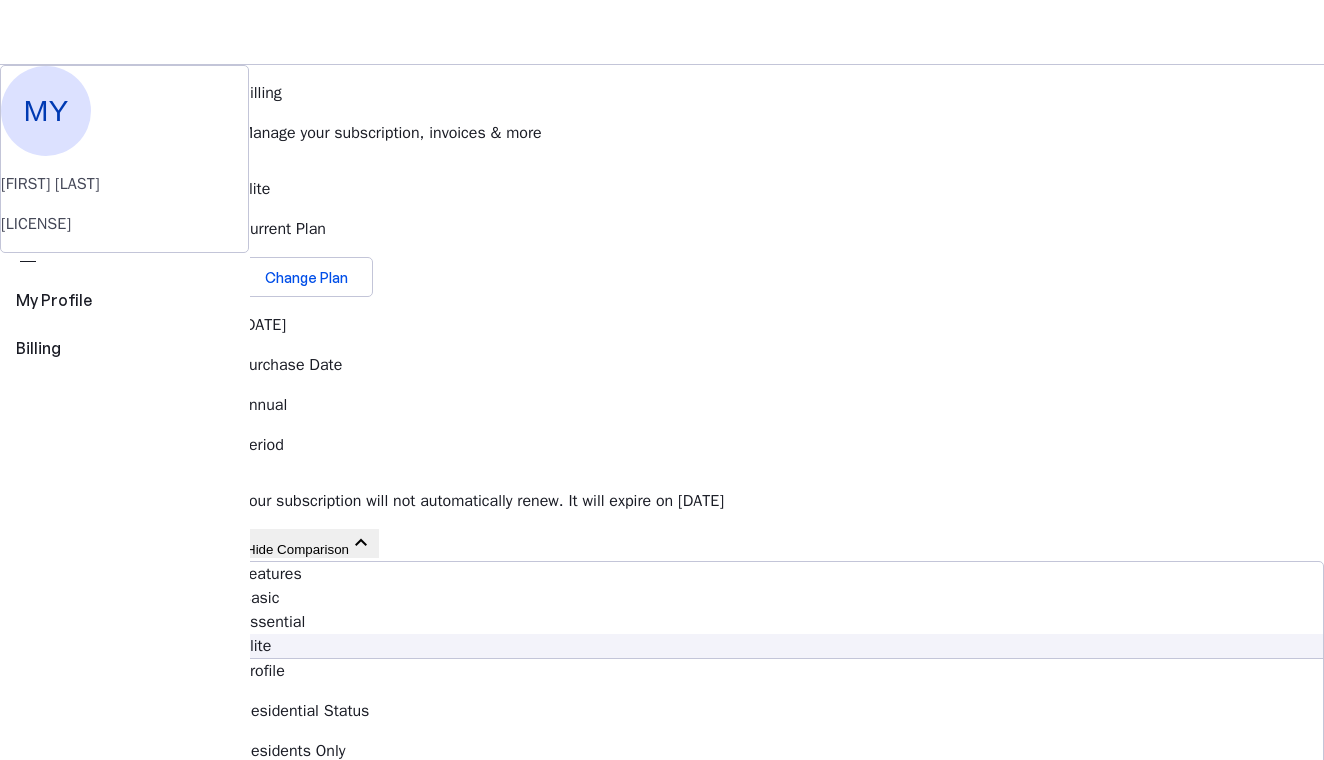 scroll, scrollTop: 0, scrollLeft: 0, axis: both 